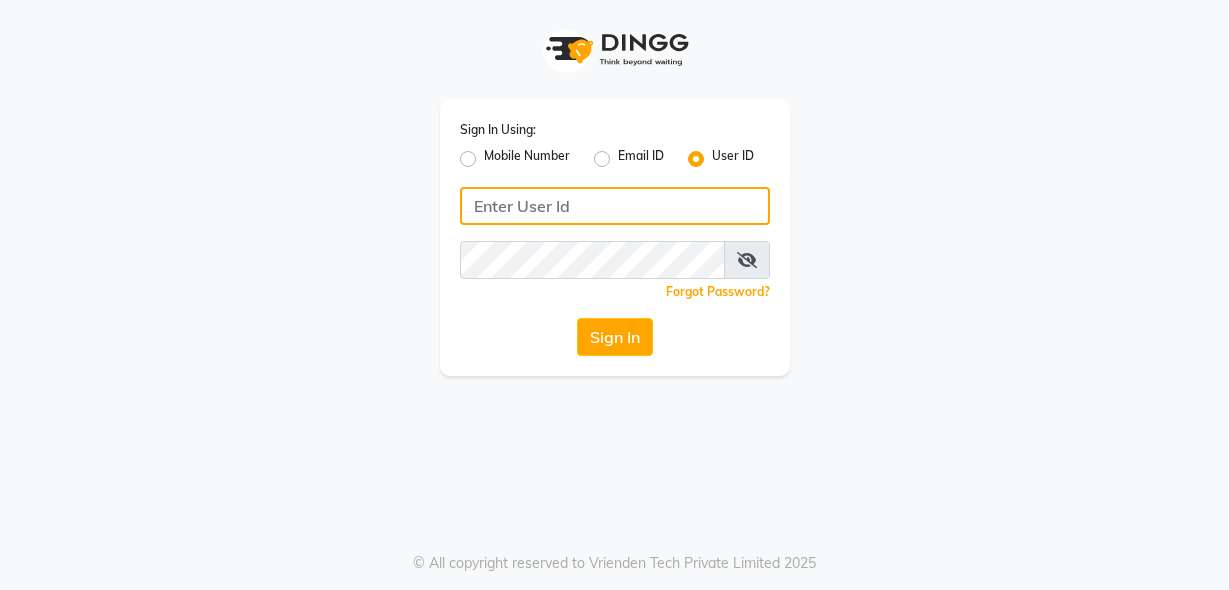 type on "luxonails" 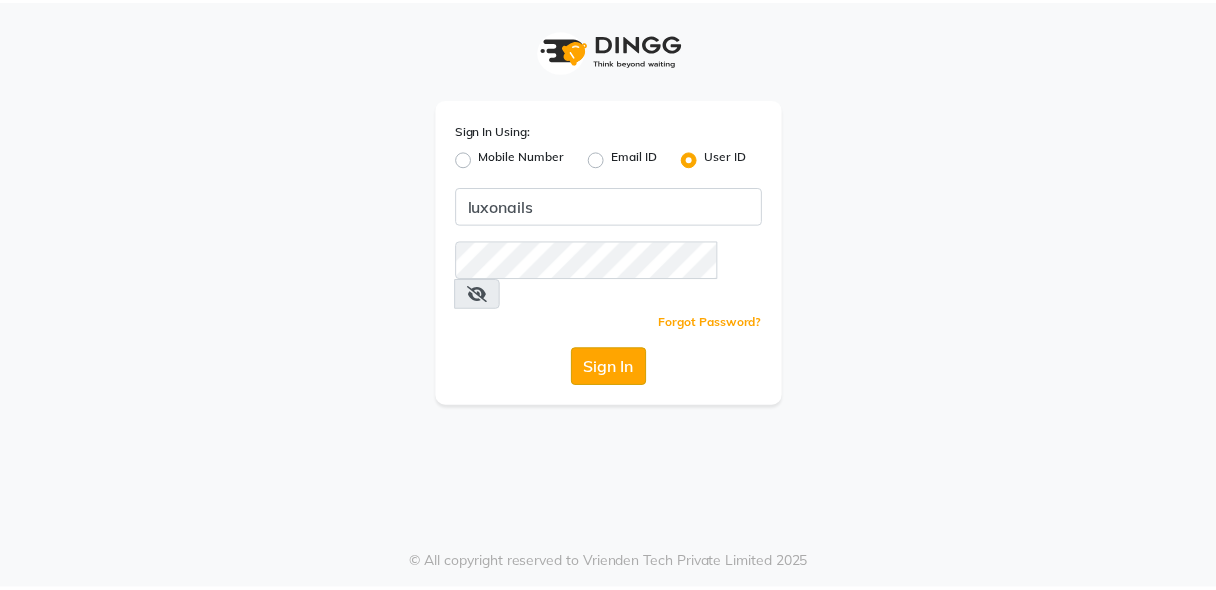 scroll, scrollTop: 0, scrollLeft: 0, axis: both 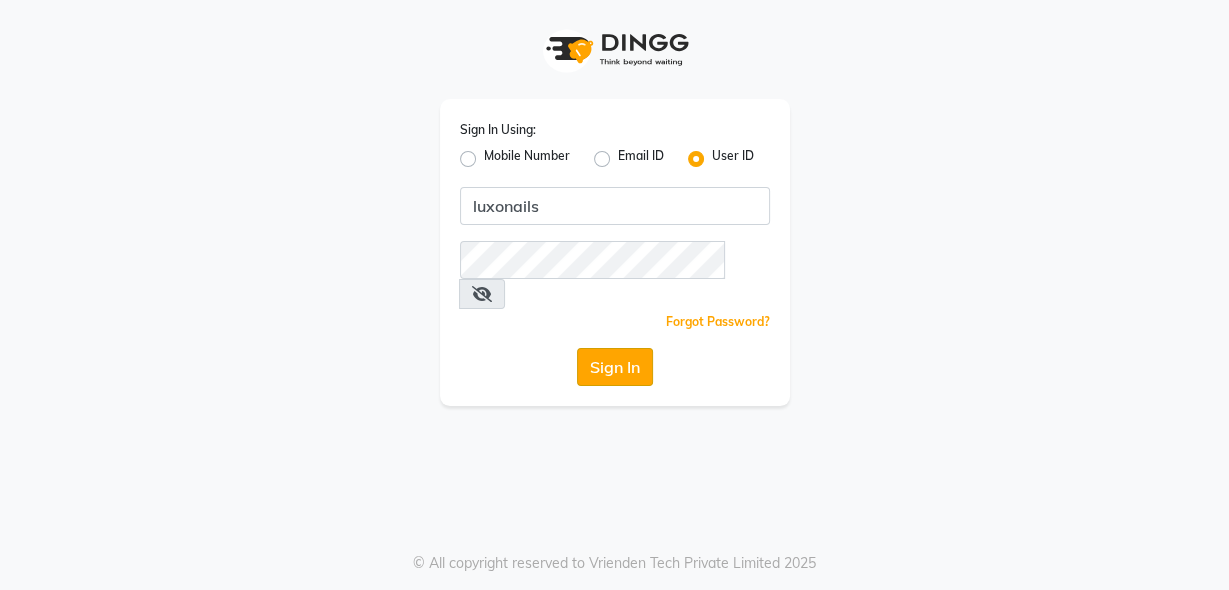 drag, startPoint x: 0, startPoint y: 0, endPoint x: 594, endPoint y: 342, distance: 685.41956 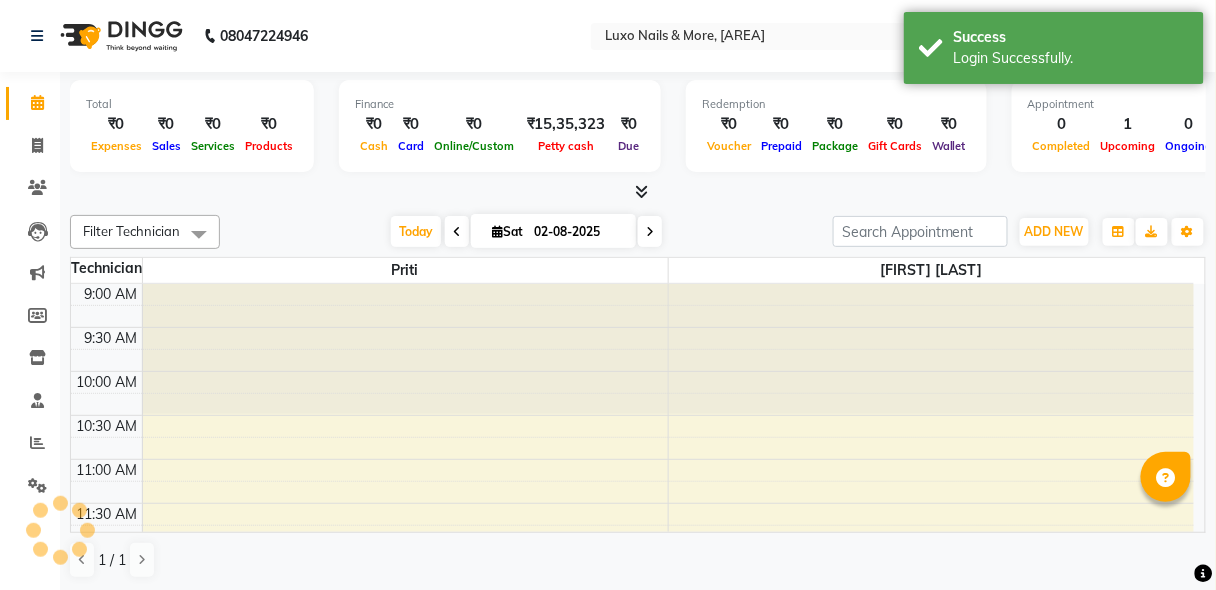 scroll, scrollTop: 0, scrollLeft: 0, axis: both 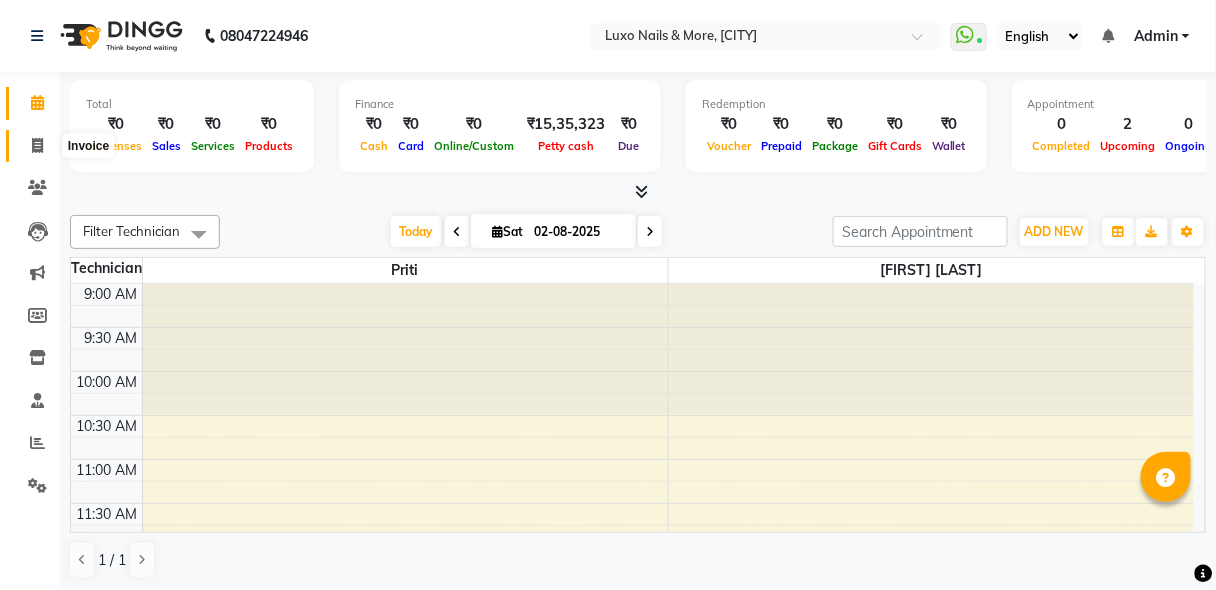 click 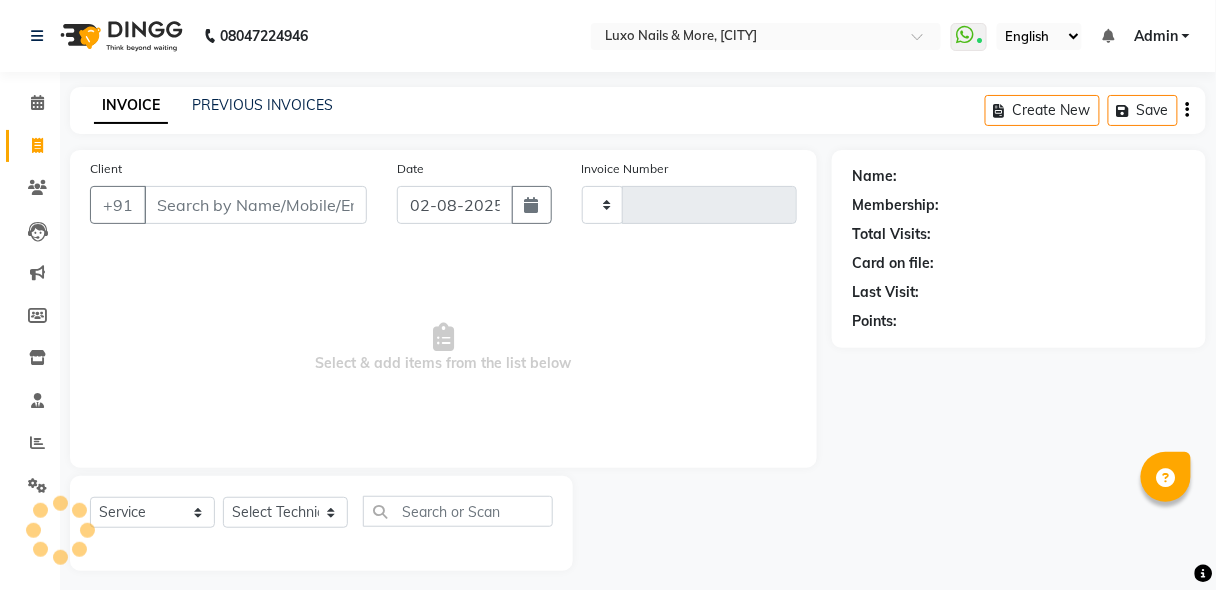 type on "0400" 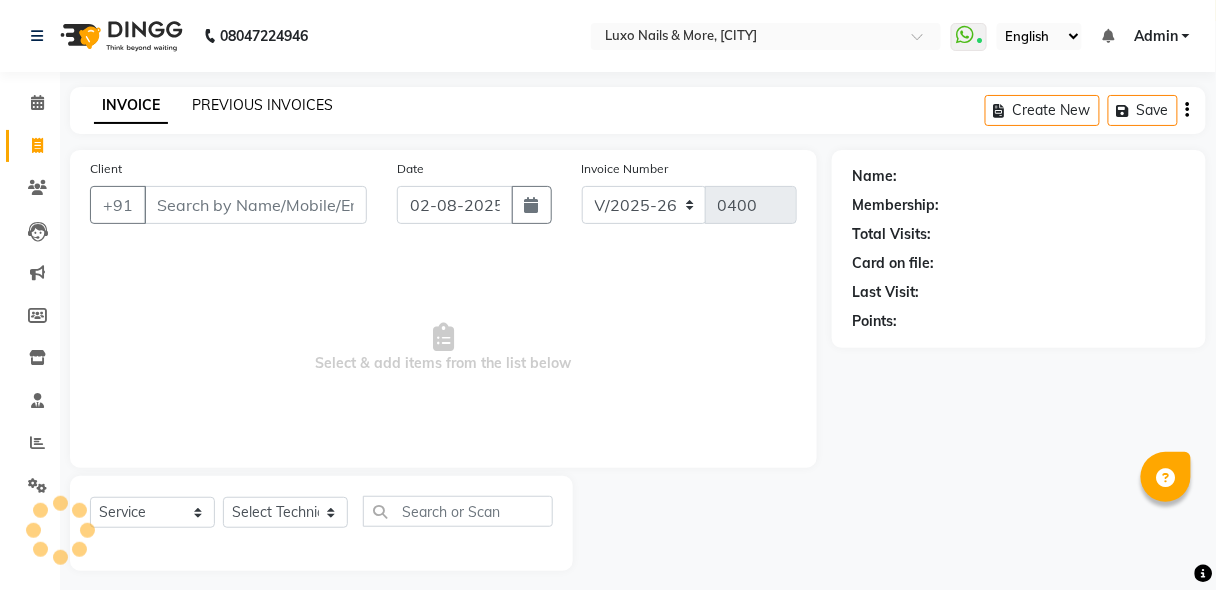 click on "PREVIOUS INVOICES" 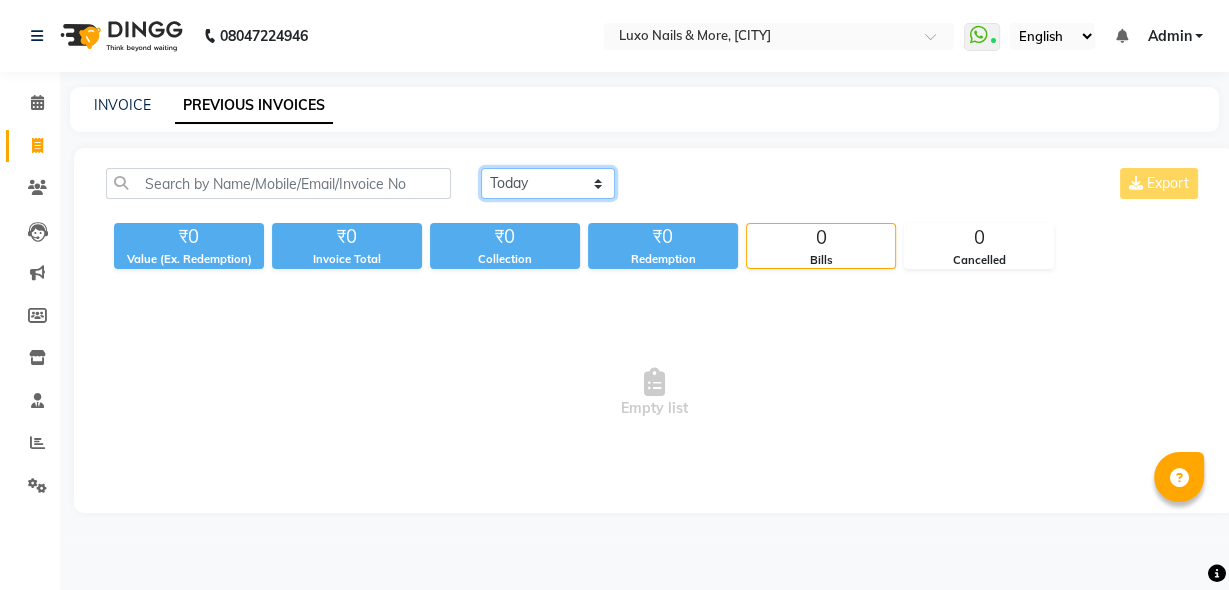 click on "Today Yesterday Custom Range" 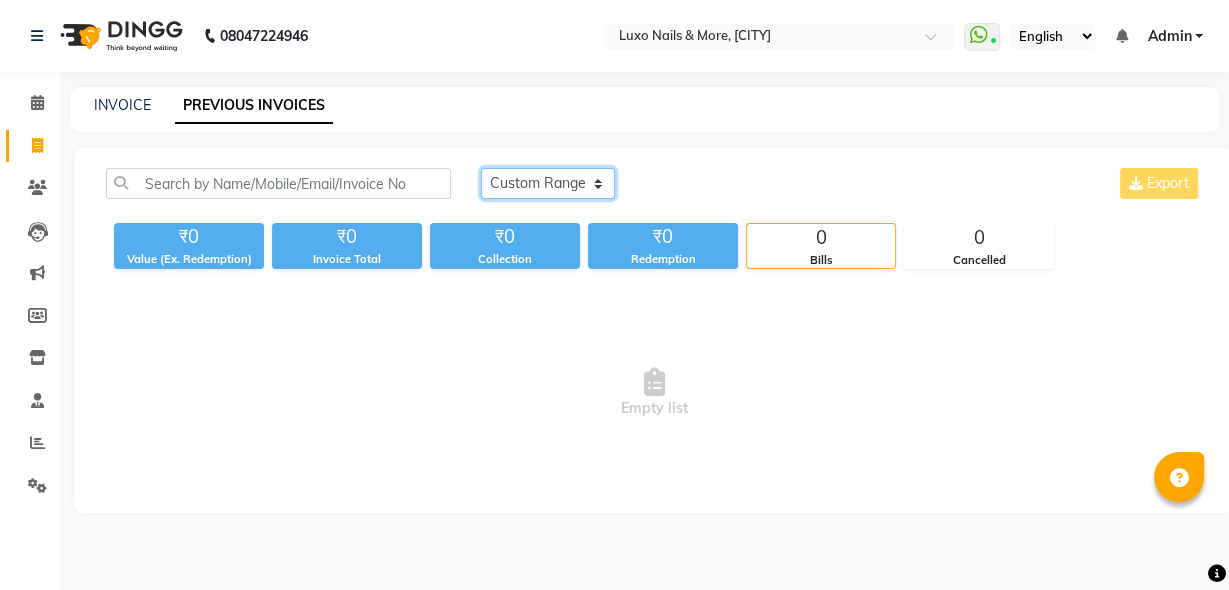 click on "Today Yesterday Custom Range" 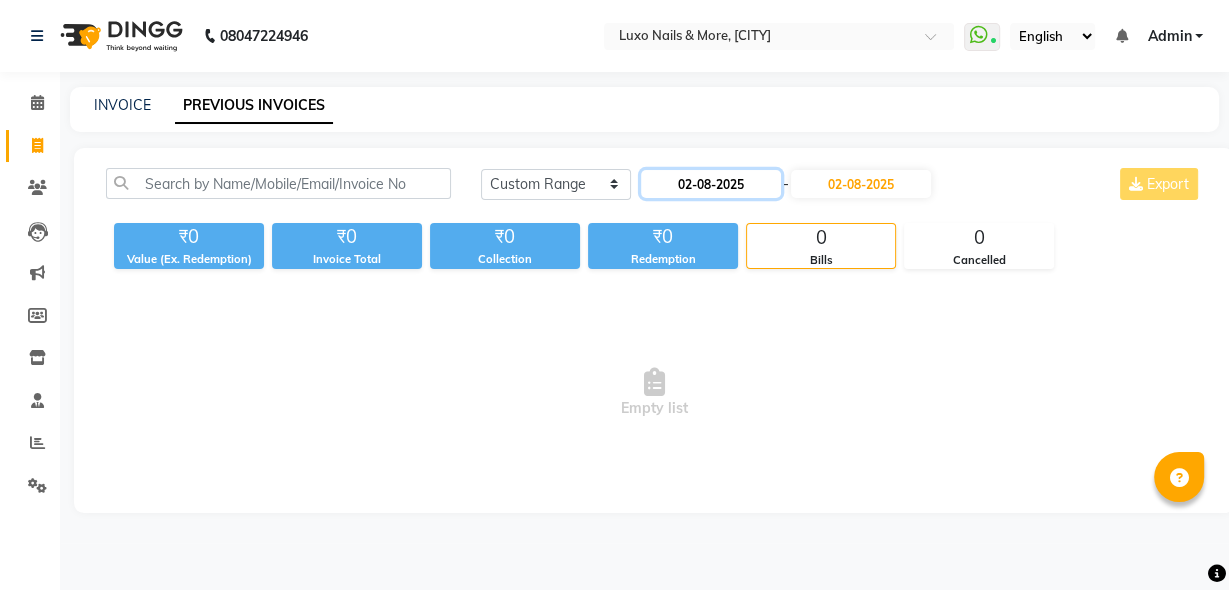 click on "02-08-2025" 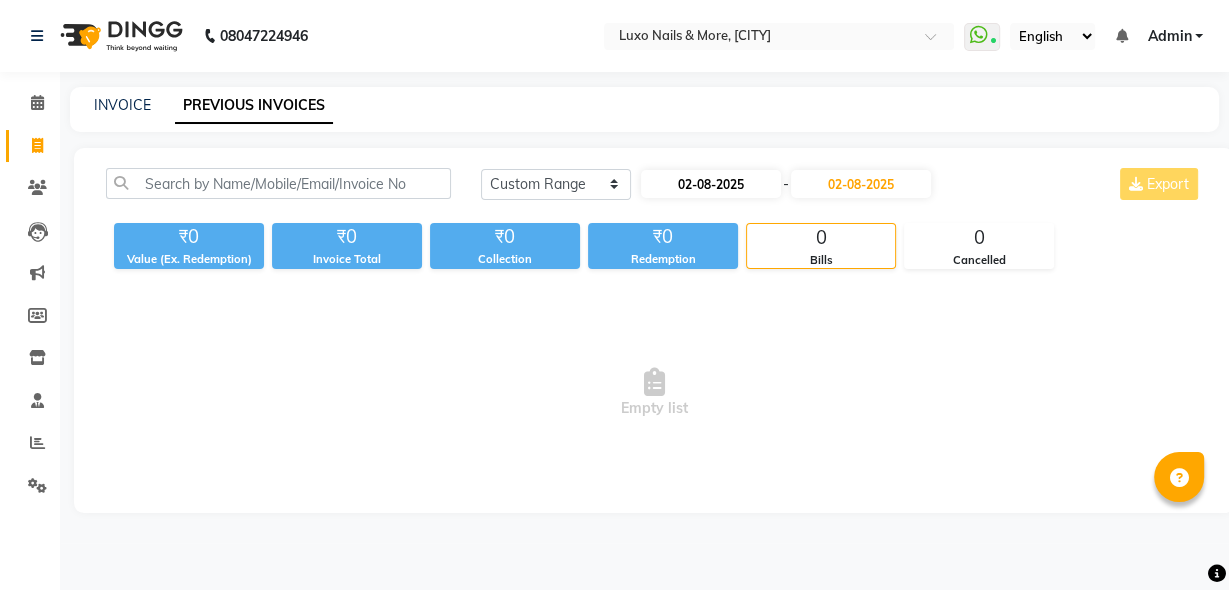 select on "8" 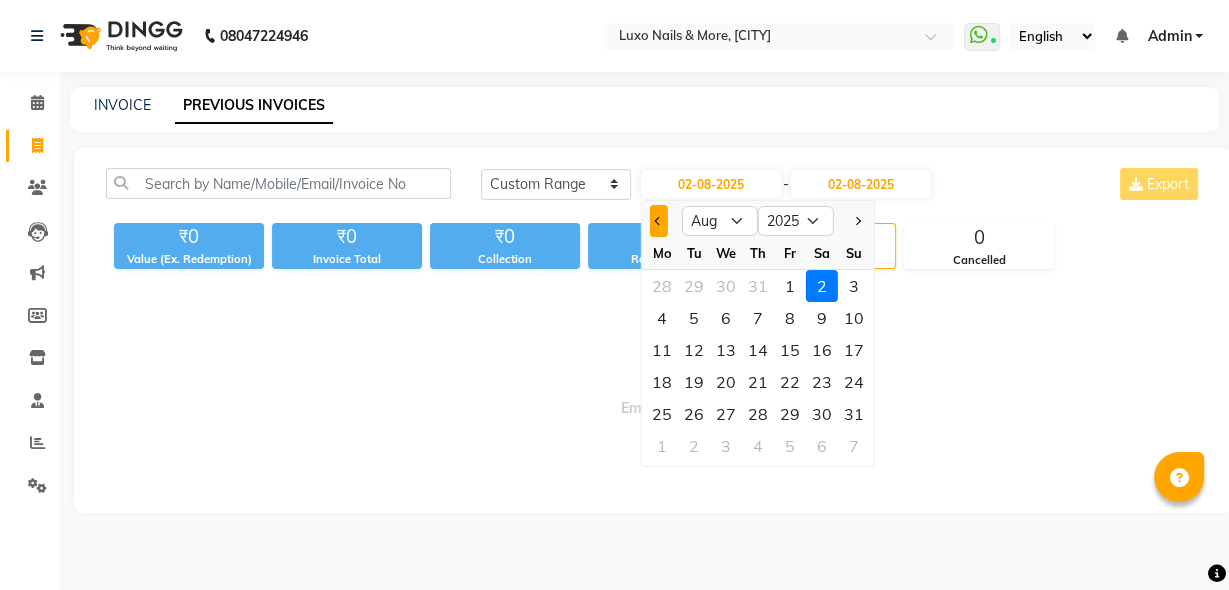 click 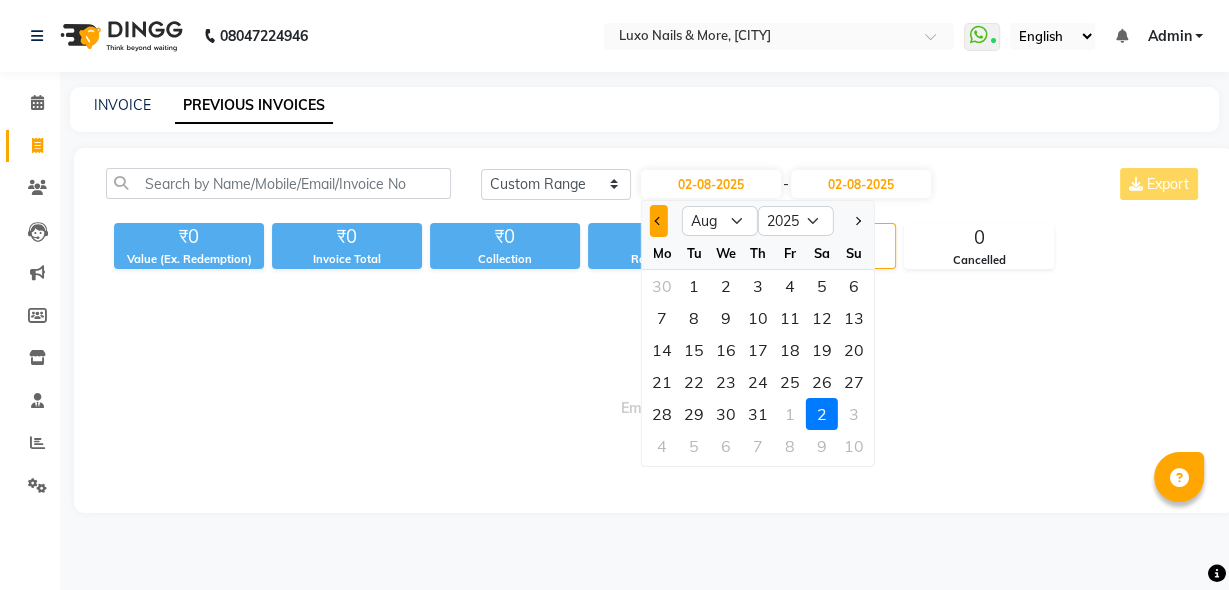 select on "7" 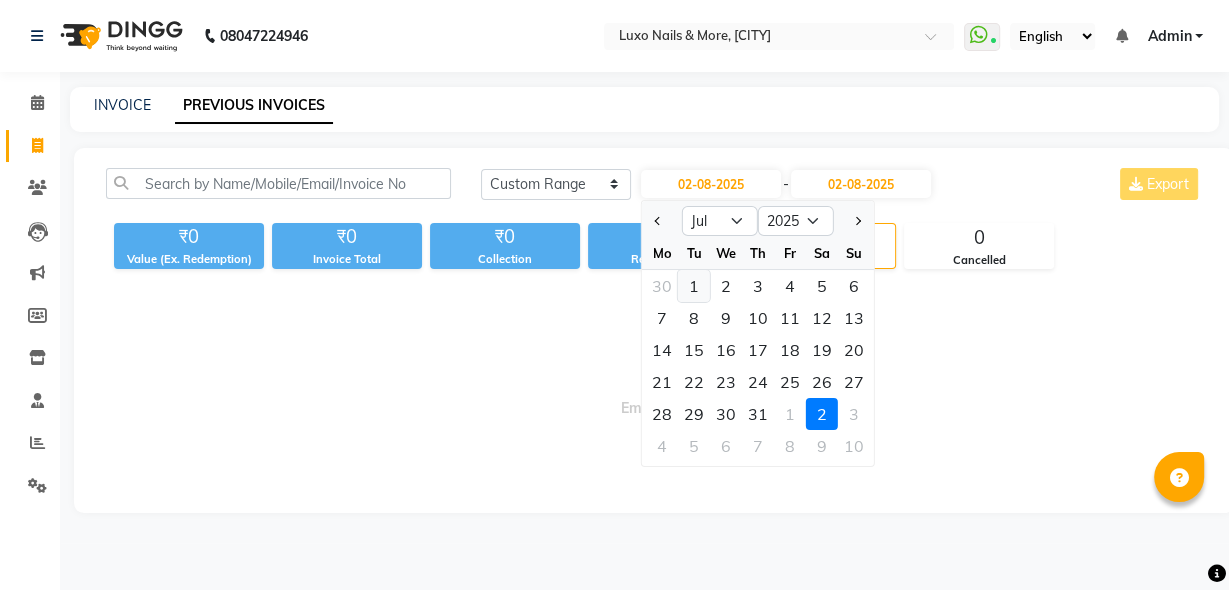 click on "1" 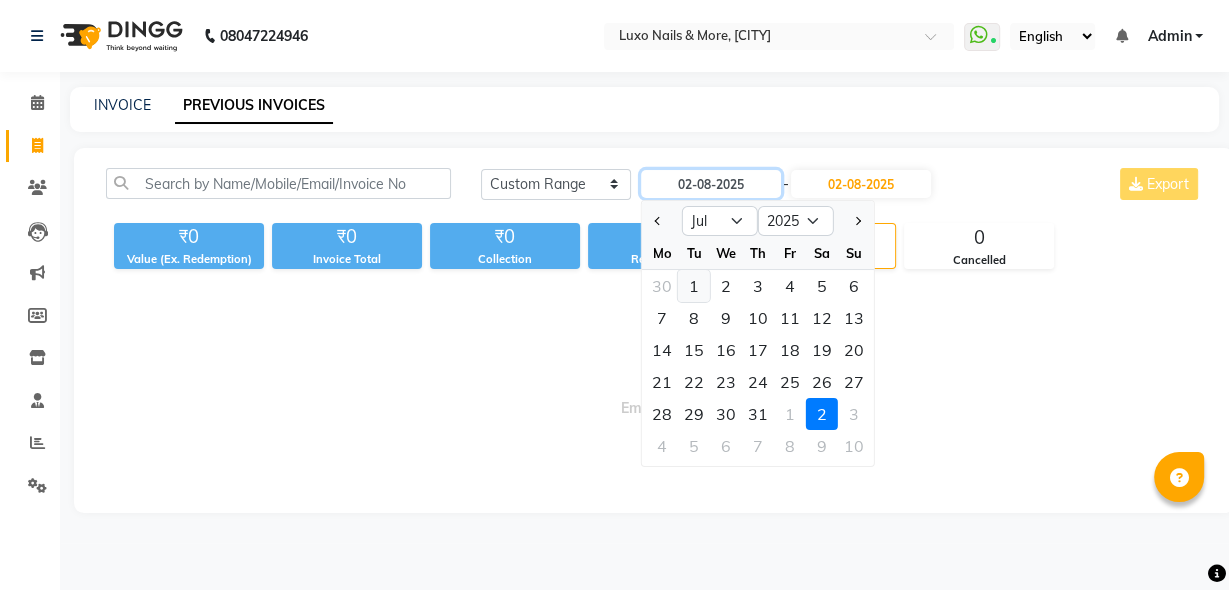 type on "01-07-2025" 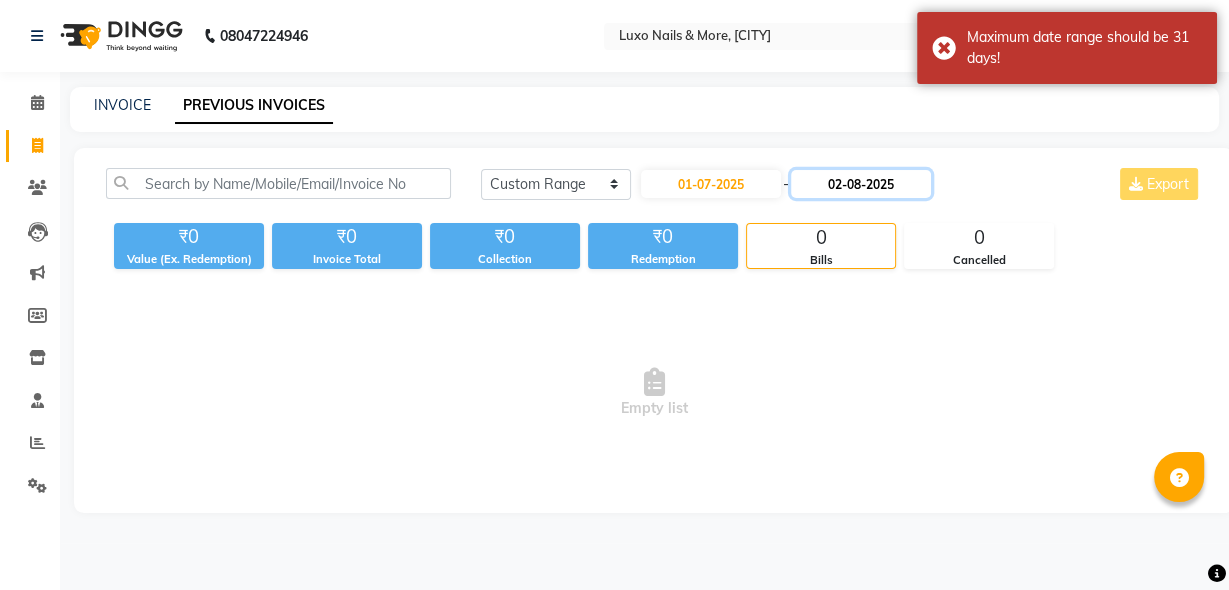 click on "02-08-2025" 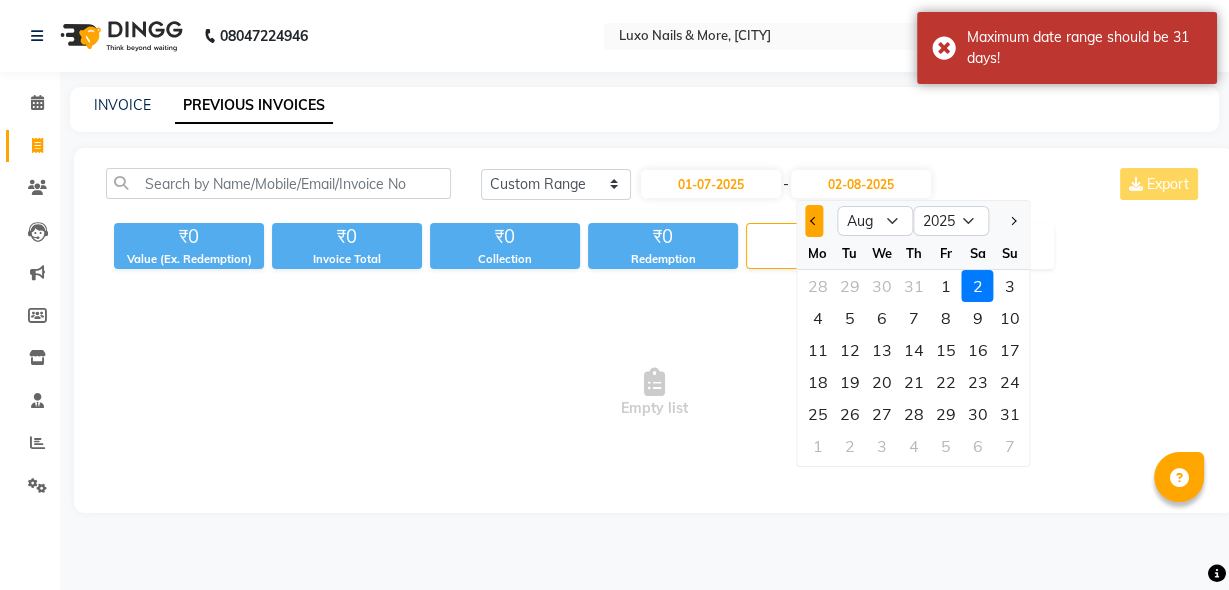 click 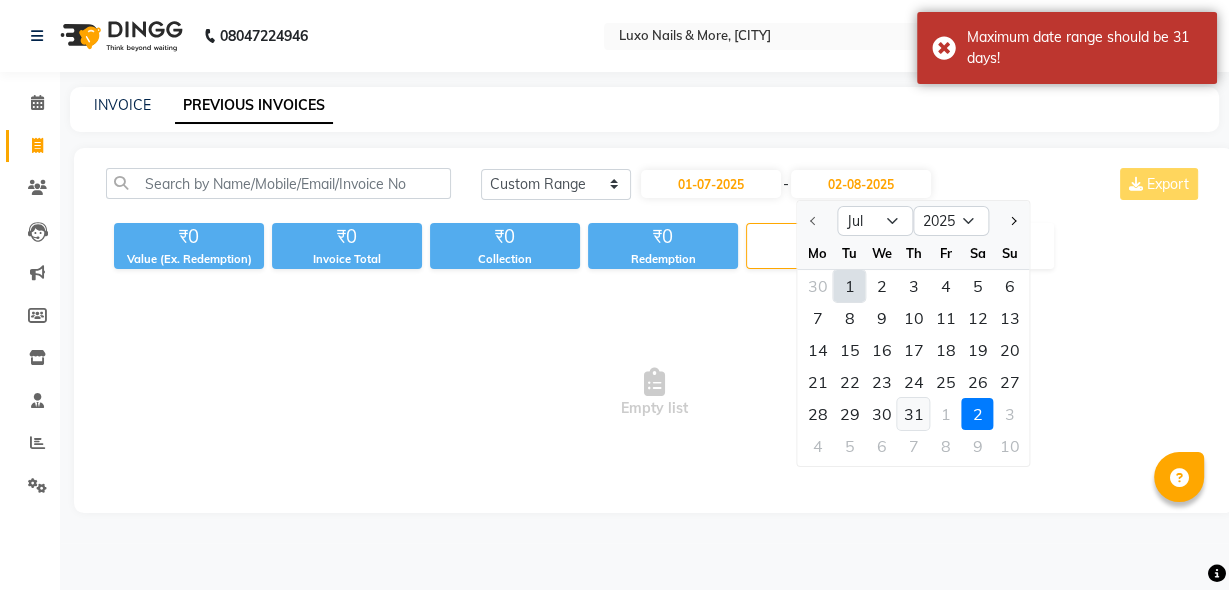 click on "31" 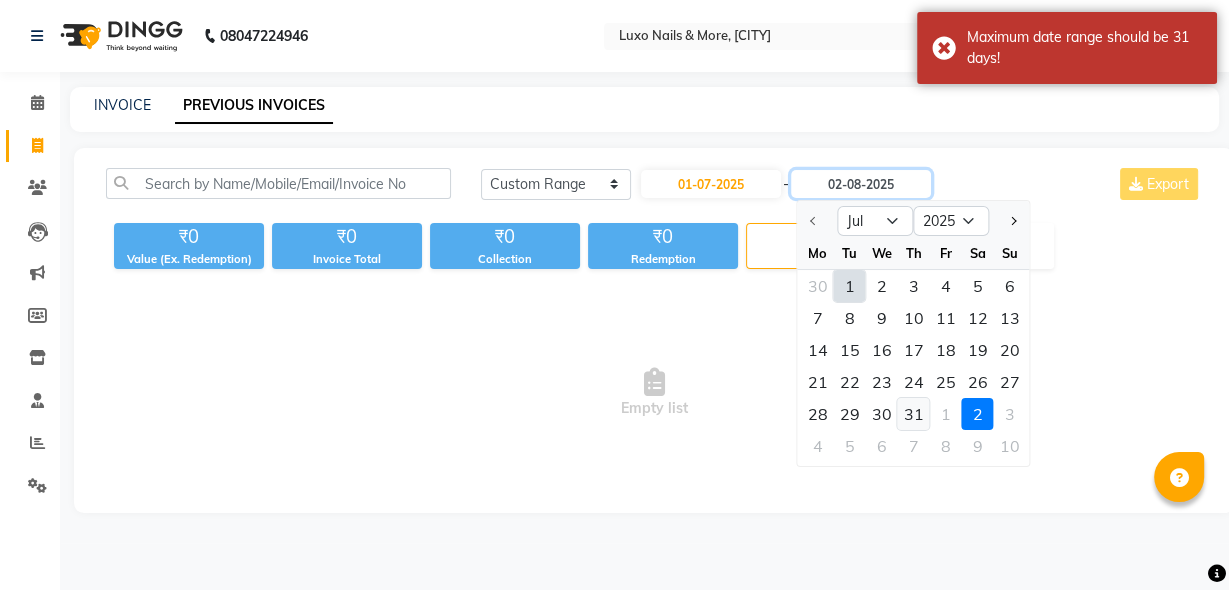 type on "31-07-2025" 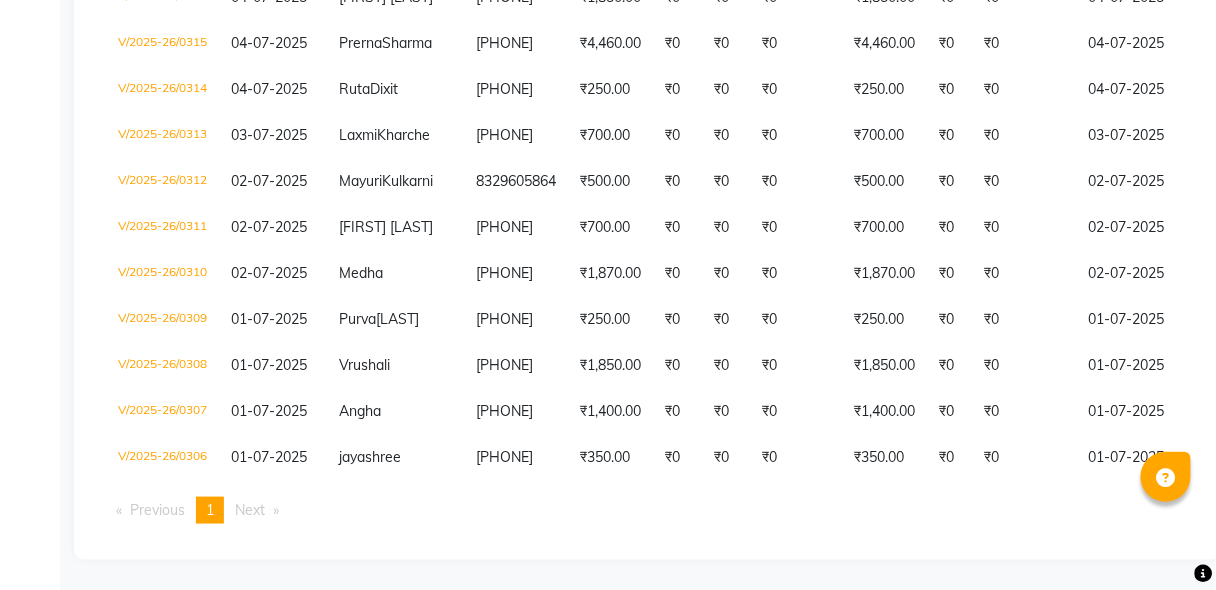 scroll, scrollTop: 0, scrollLeft: 0, axis: both 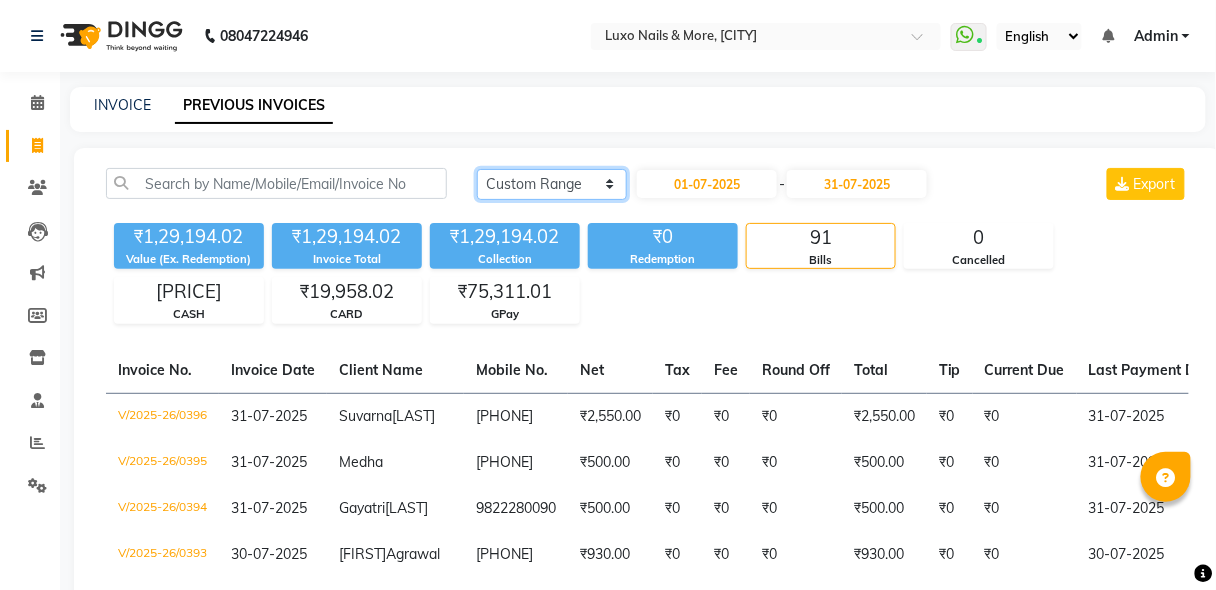 click on "Today Yesterday Custom Range" 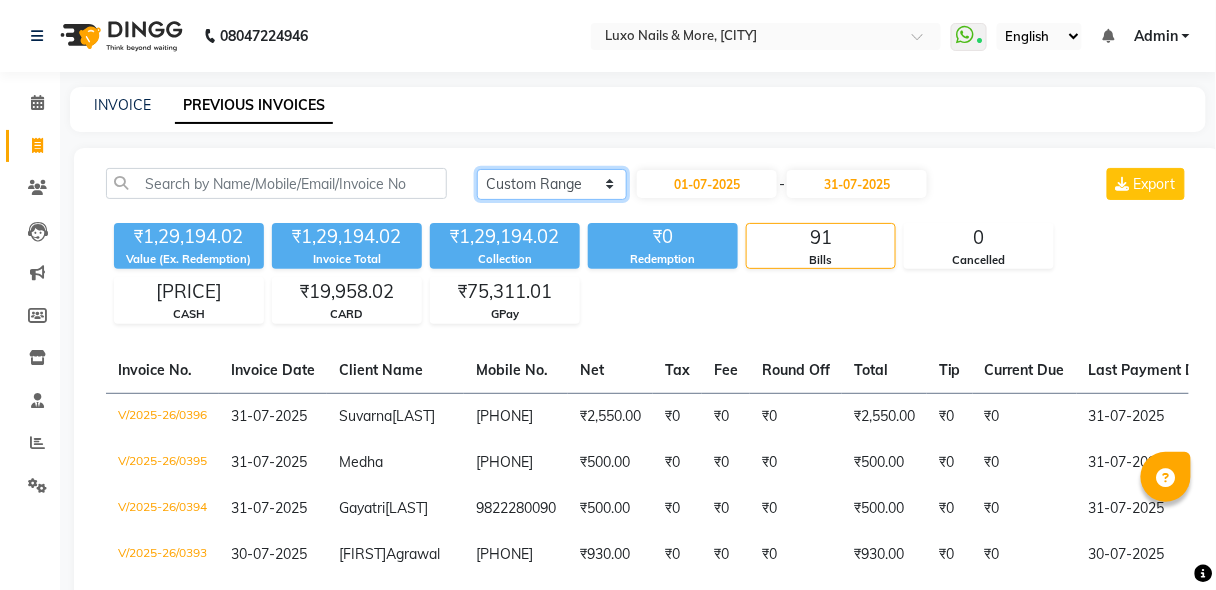 select on "yesterday" 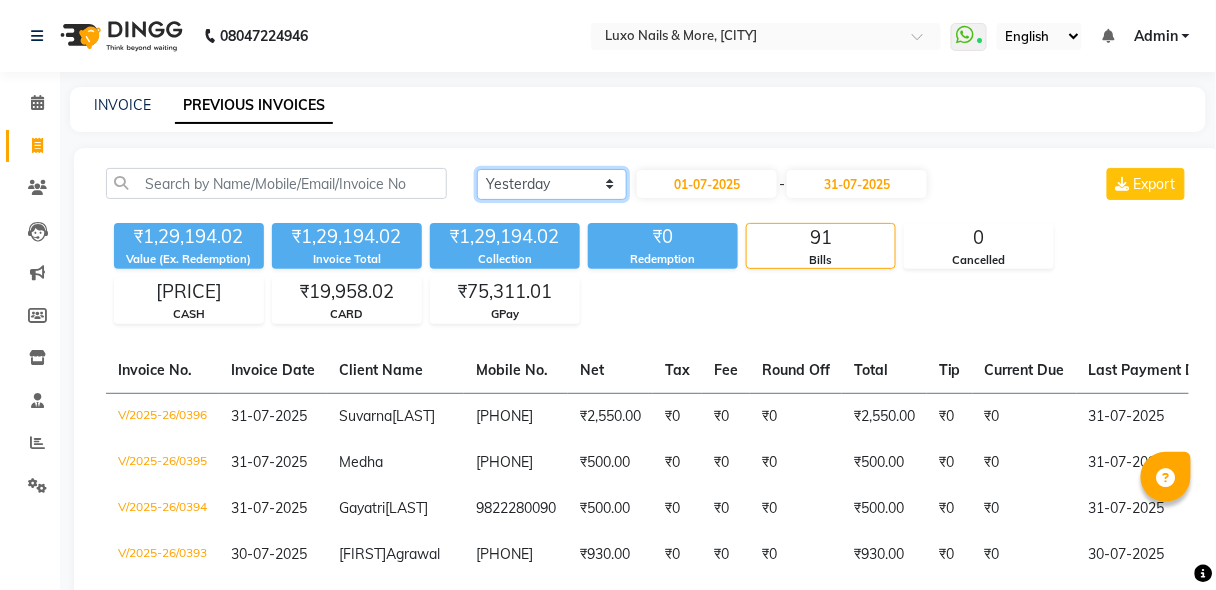 click on "Today Yesterday Custom Range" 